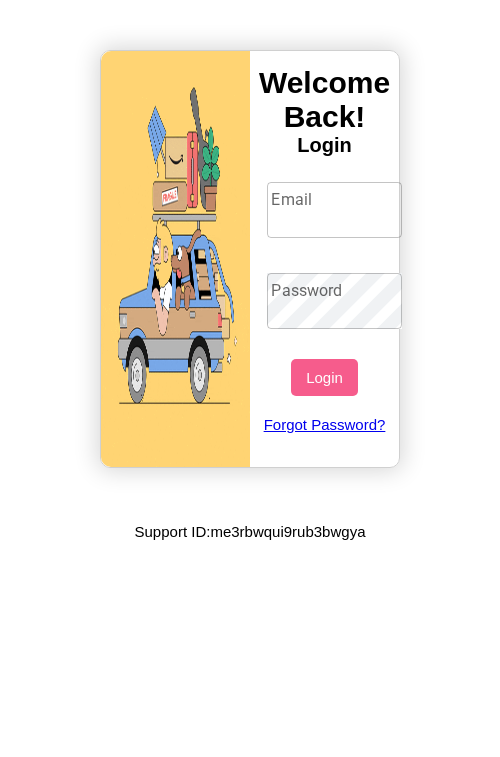 scroll, scrollTop: 0, scrollLeft: 0, axis: both 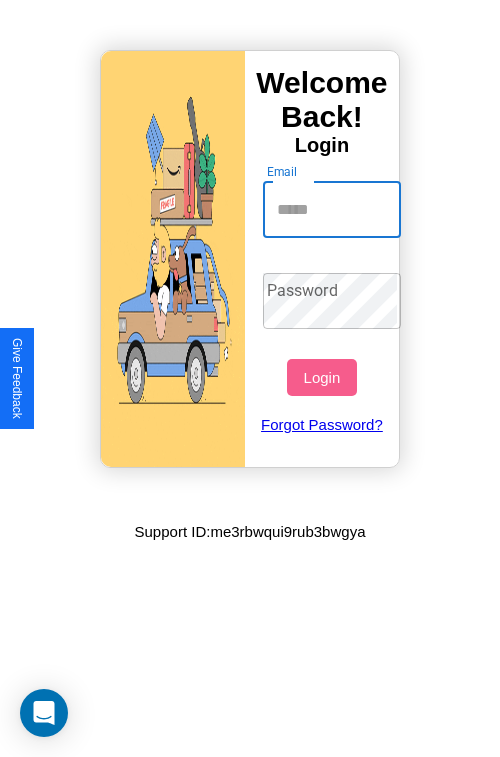 click on "Email" at bounding box center [332, 210] 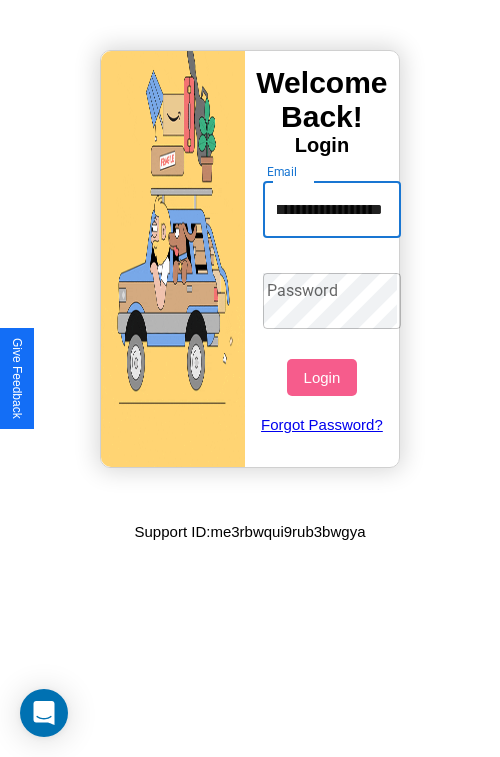 scroll, scrollTop: 0, scrollLeft: 52, axis: horizontal 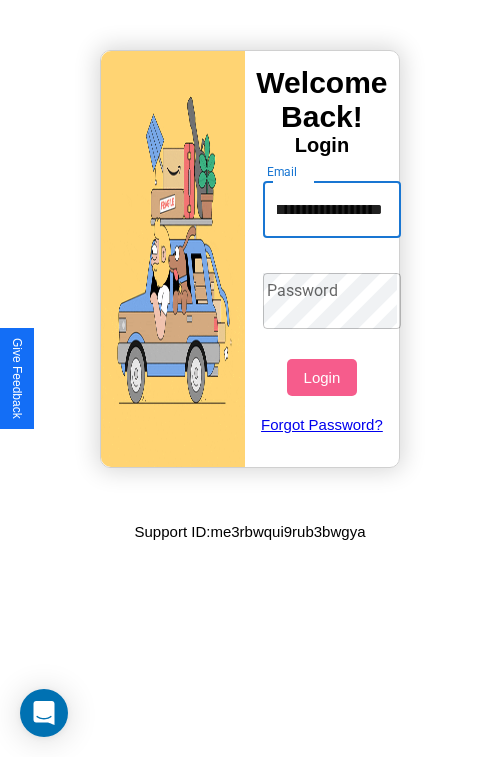 type on "**********" 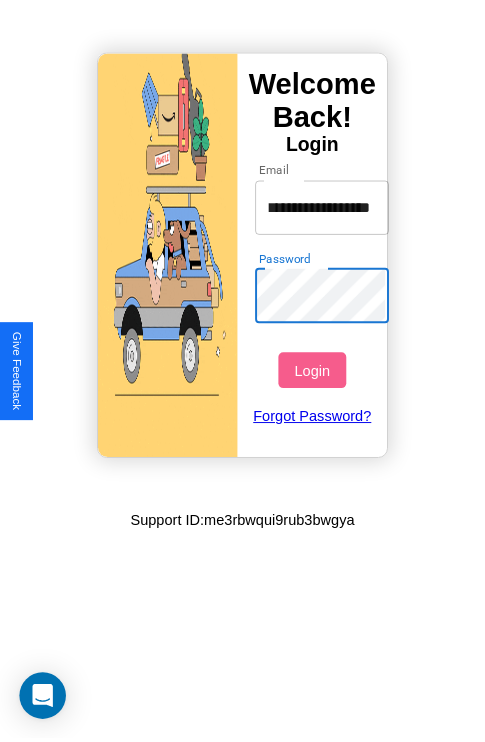scroll, scrollTop: 0, scrollLeft: 0, axis: both 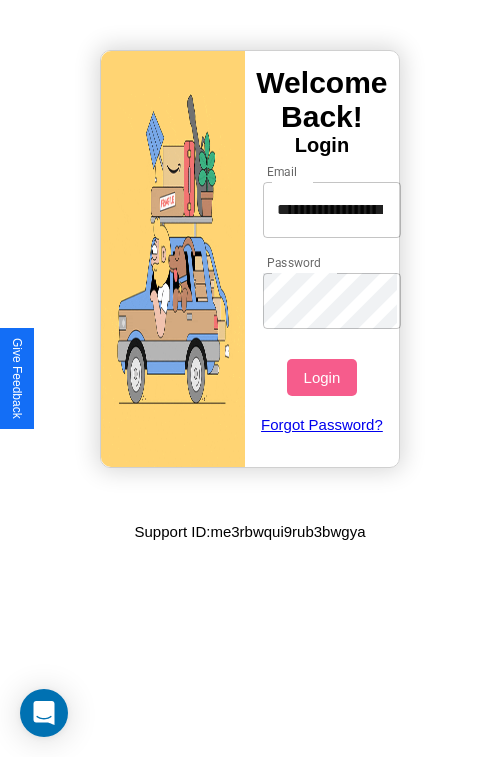 click on "Login" at bounding box center (321, 377) 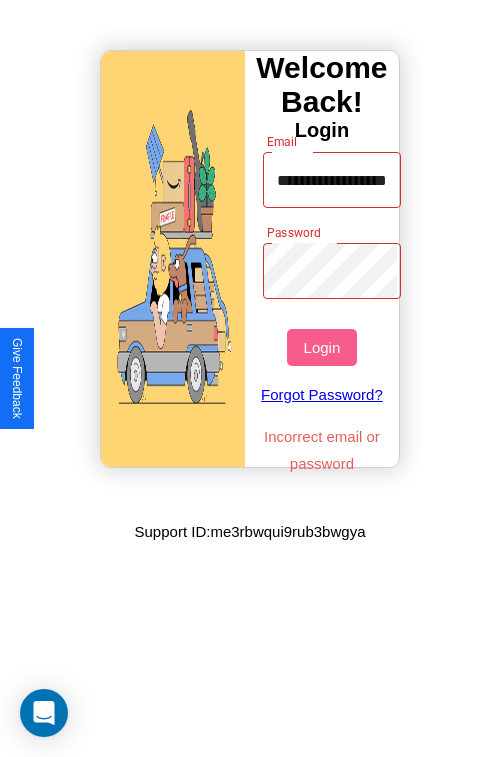 click on "Login" at bounding box center (321, 347) 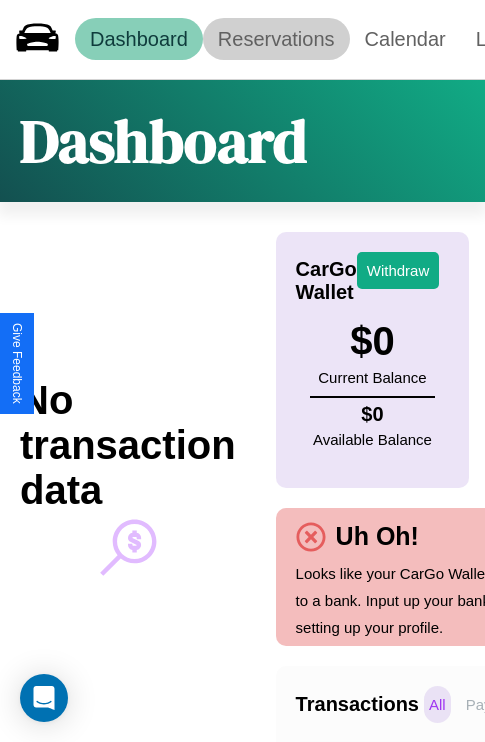 click on "Reservations" at bounding box center [276, 39] 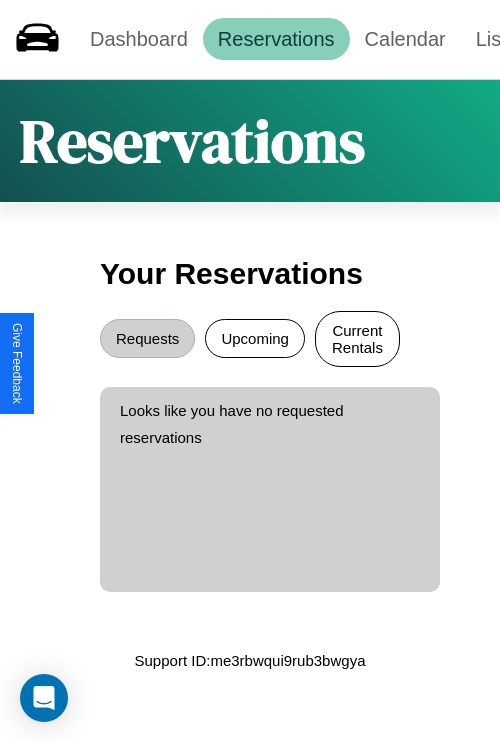 click on "Current Rentals" at bounding box center (357, 339) 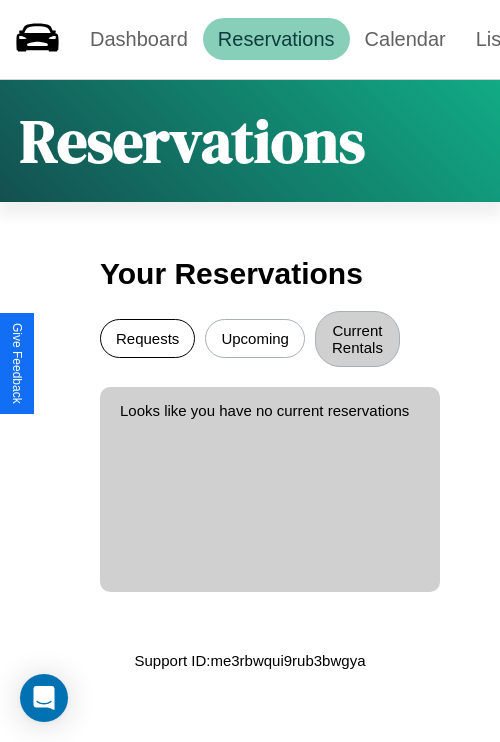 click on "Requests" at bounding box center (147, 338) 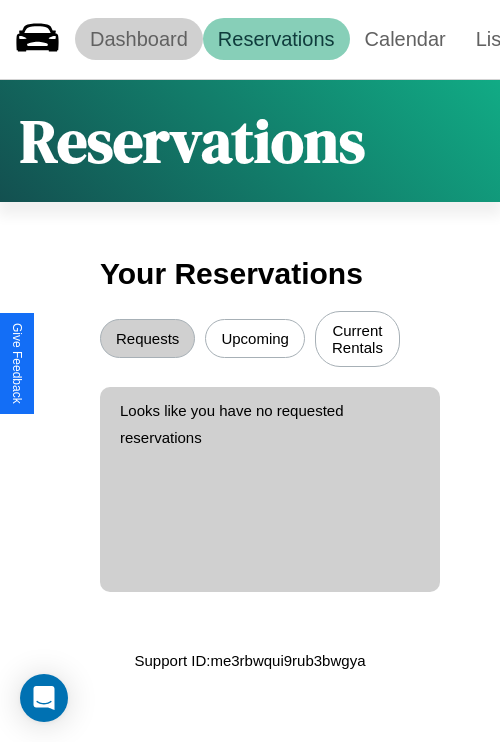 click on "Dashboard" at bounding box center (139, 39) 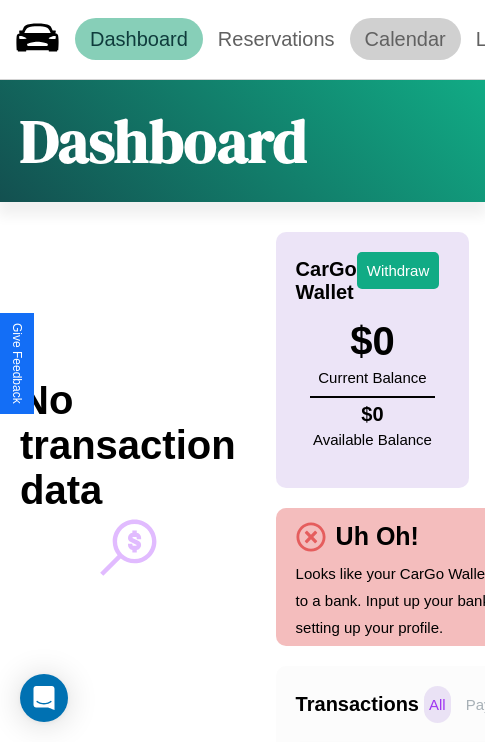 click on "Calendar" at bounding box center (405, 39) 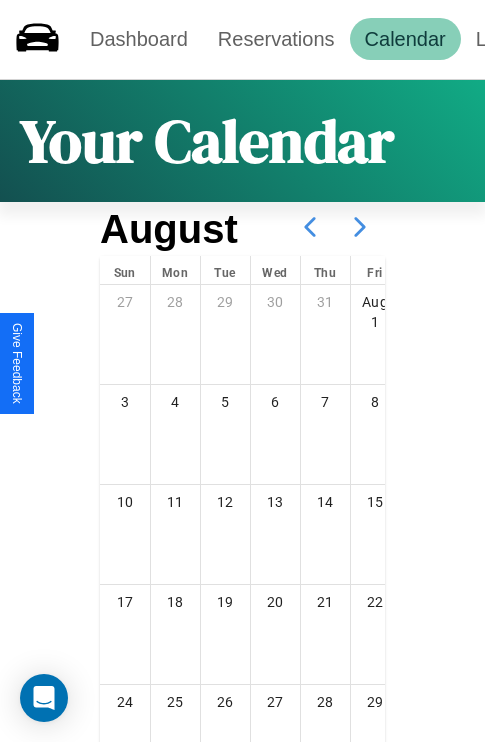 click 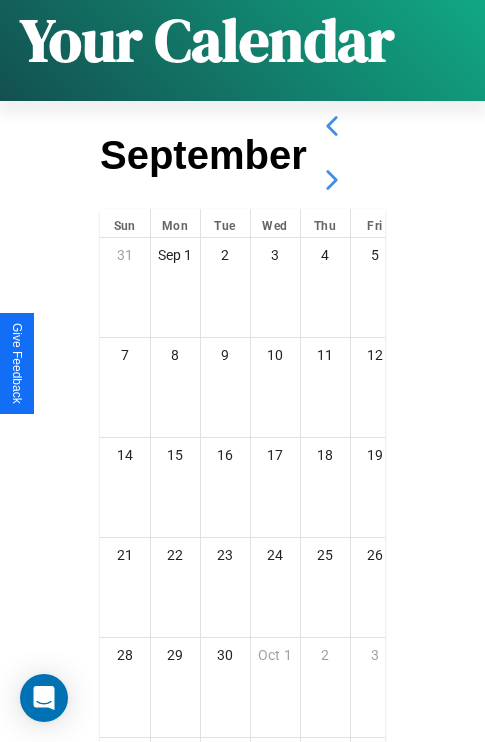 scroll, scrollTop: 296, scrollLeft: 0, axis: vertical 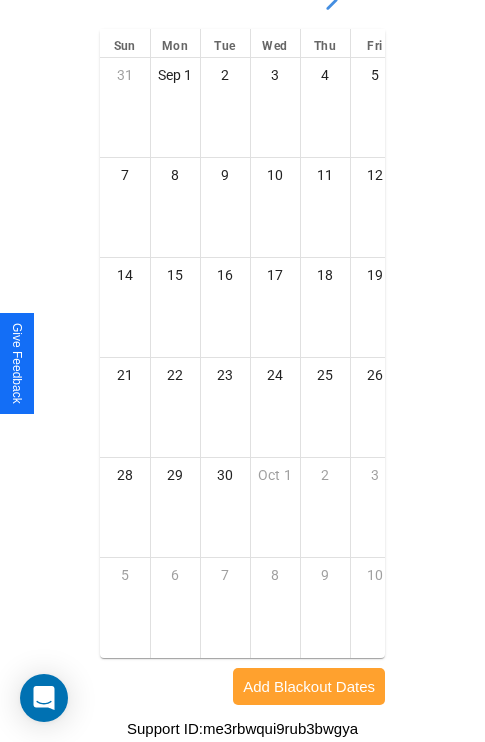 click on "Add Blackout Dates" at bounding box center (309, 686) 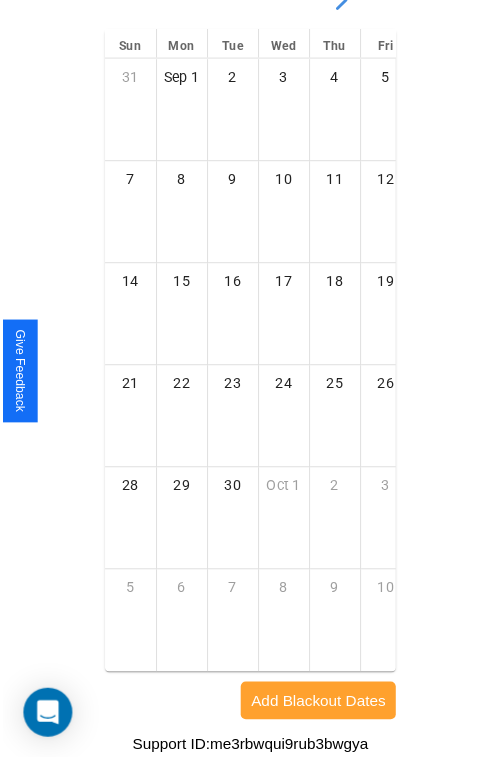 scroll, scrollTop: 281, scrollLeft: 0, axis: vertical 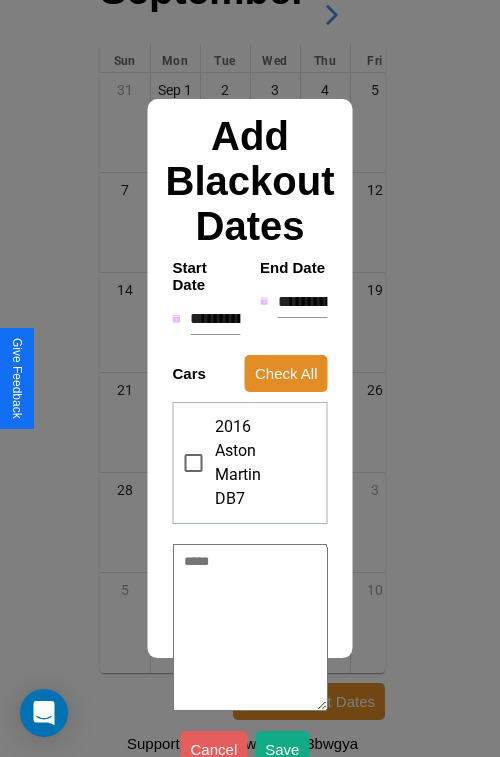 click on "**********" at bounding box center [215, 319] 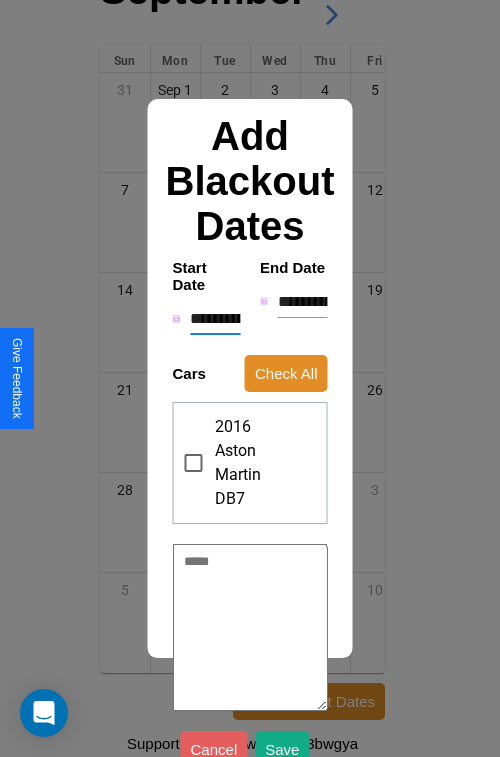 type on "********" 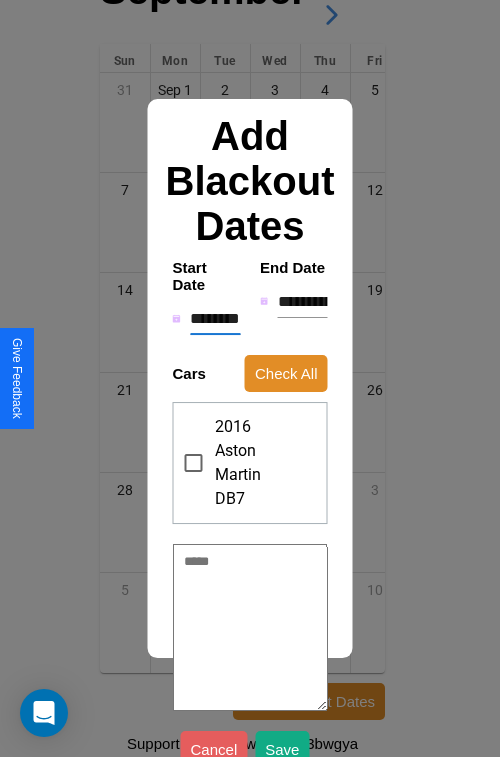 type on "*" 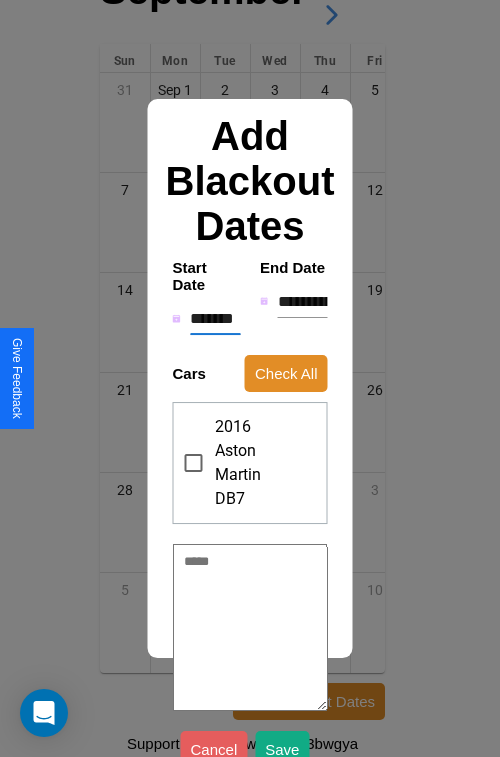 type on "*" 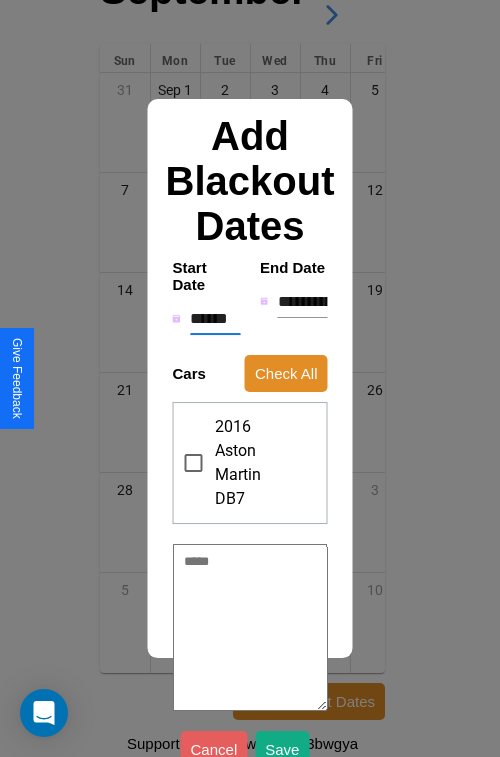 type on "*" 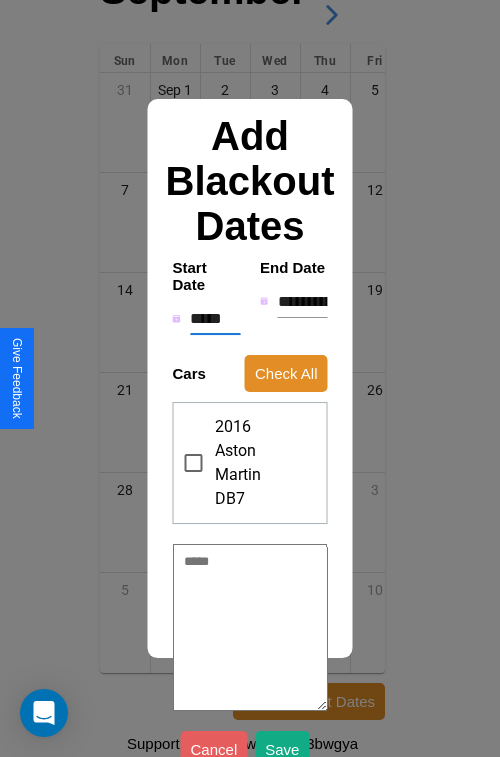 type on "*" 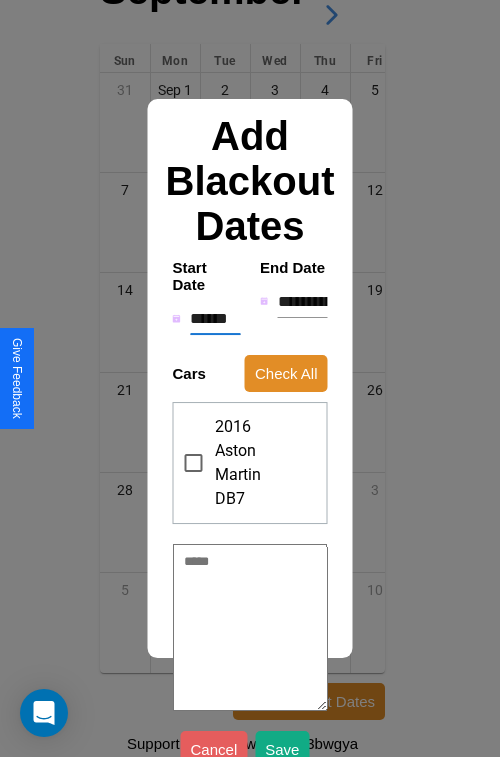 type on "*" 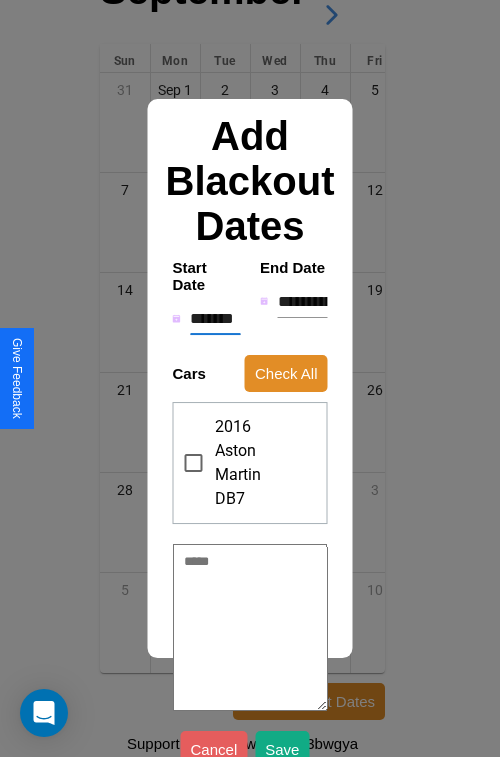 type on "*" 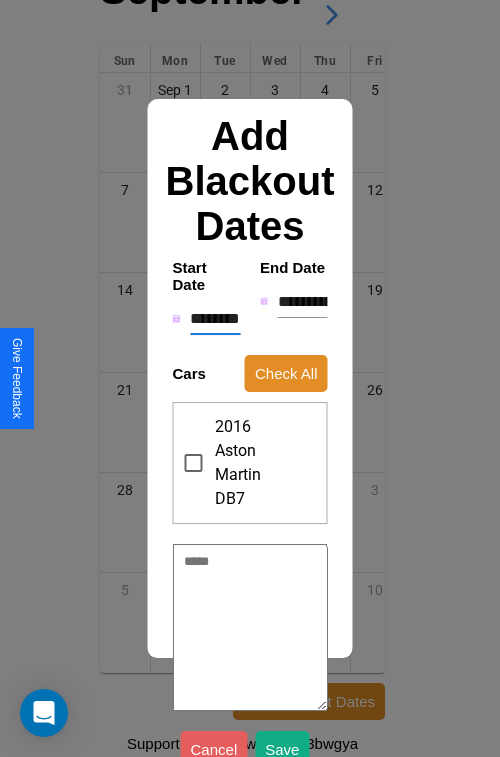 type on "*" 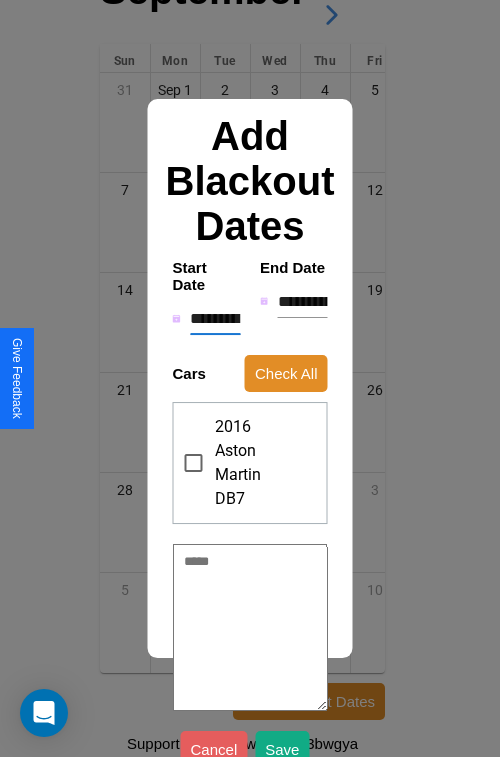 type on "*" 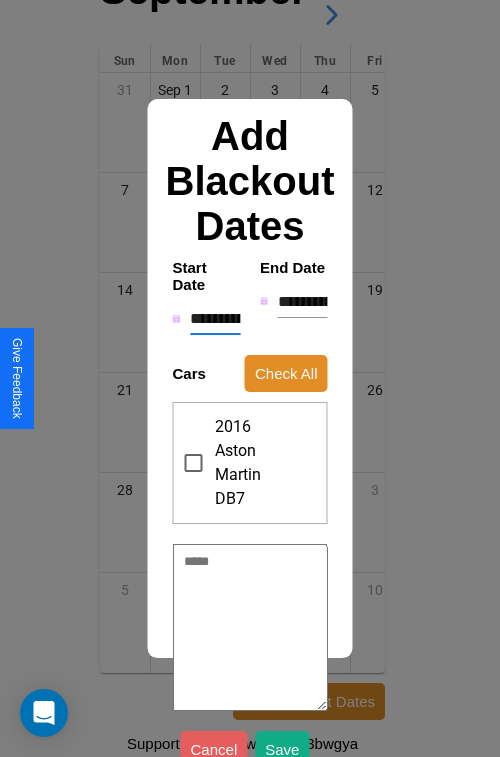 type on "*" 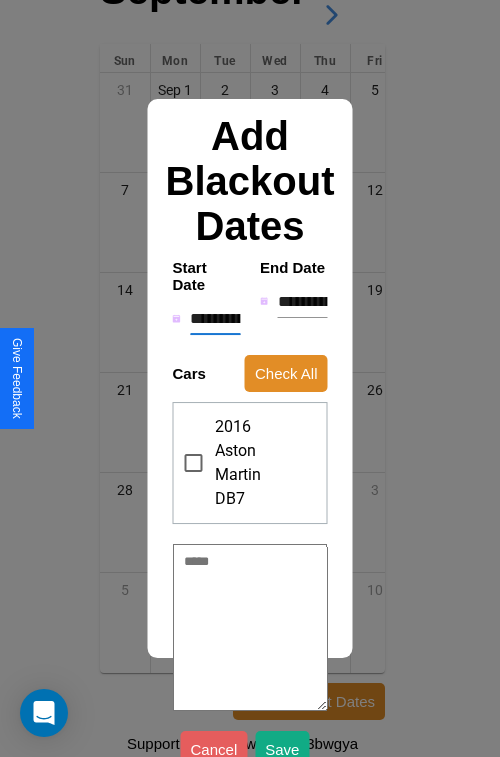 type on "*" 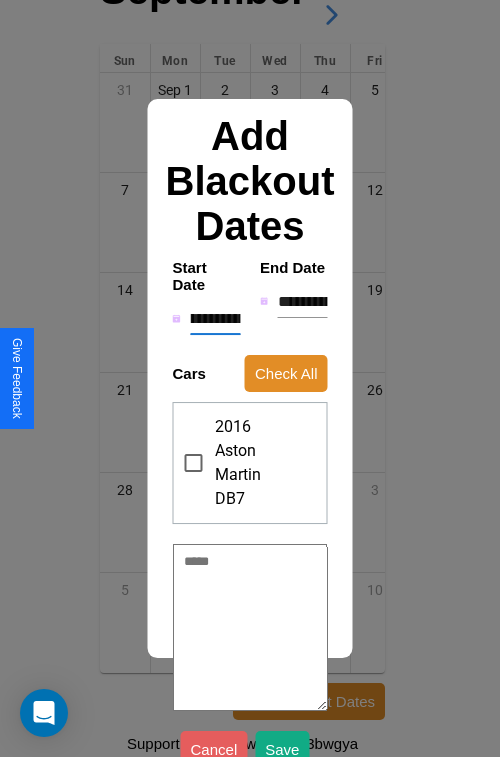 type on "**********" 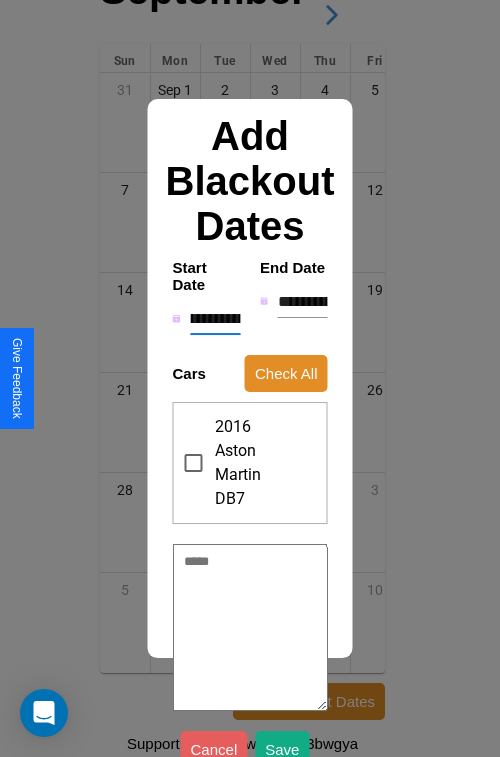 type on "*" 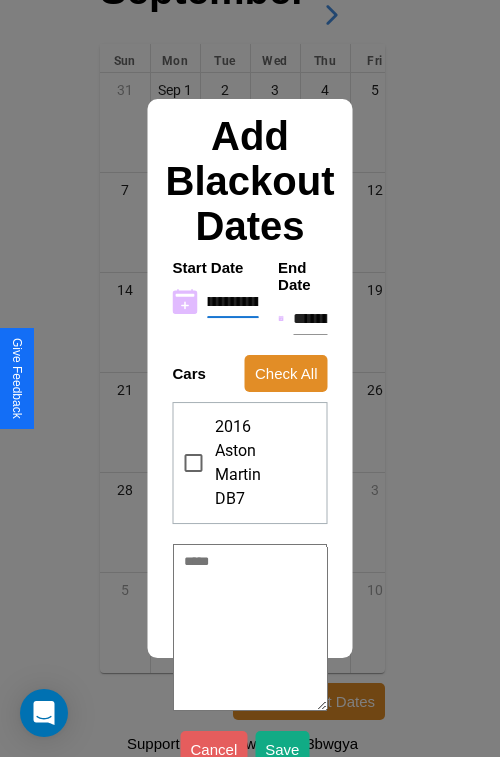 type on "**********" 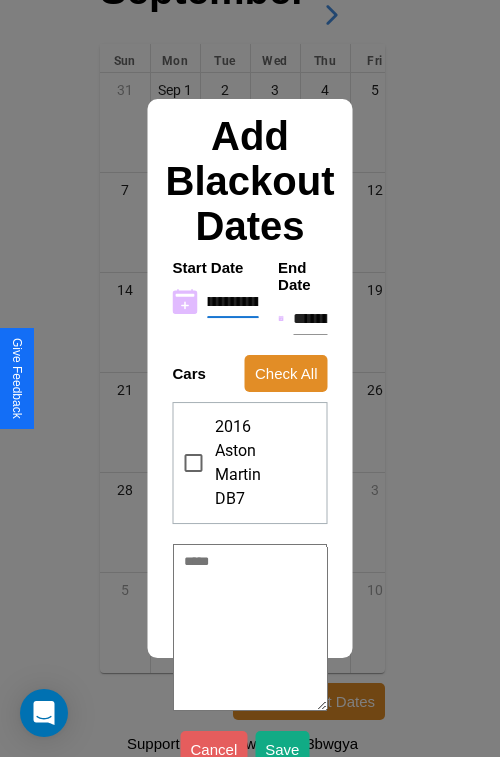 type on "*" 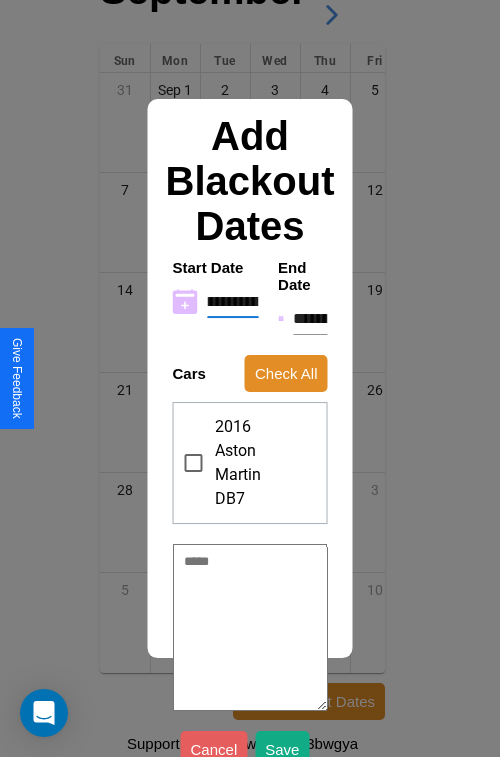 type on "**********" 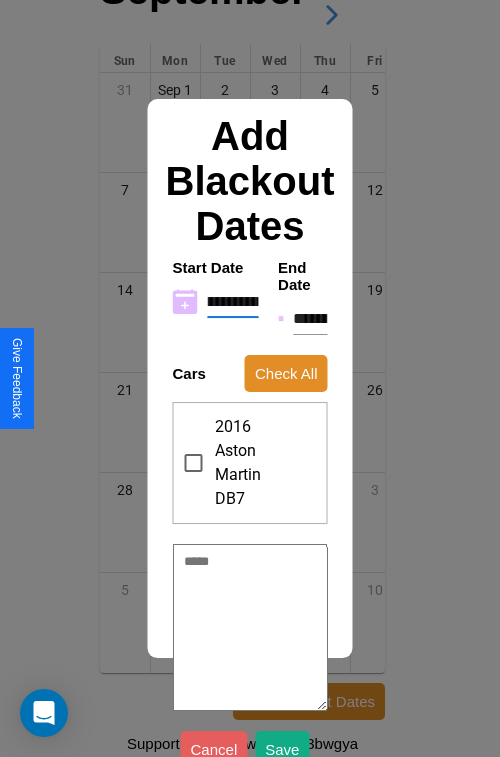 type on "*" 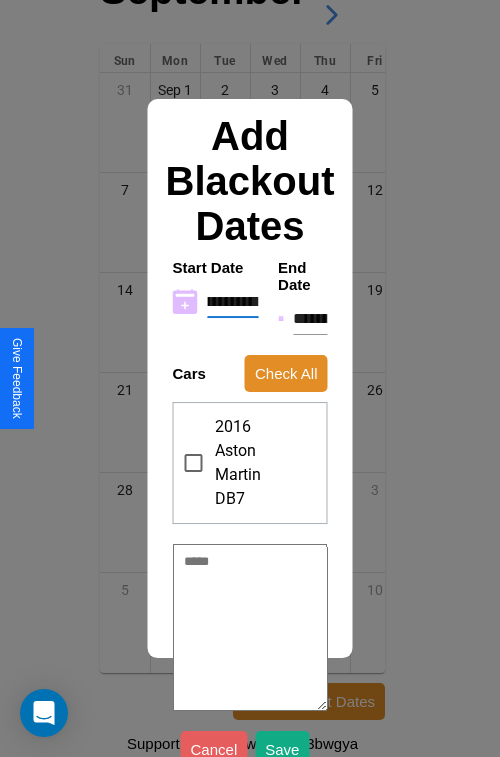 type on "**********" 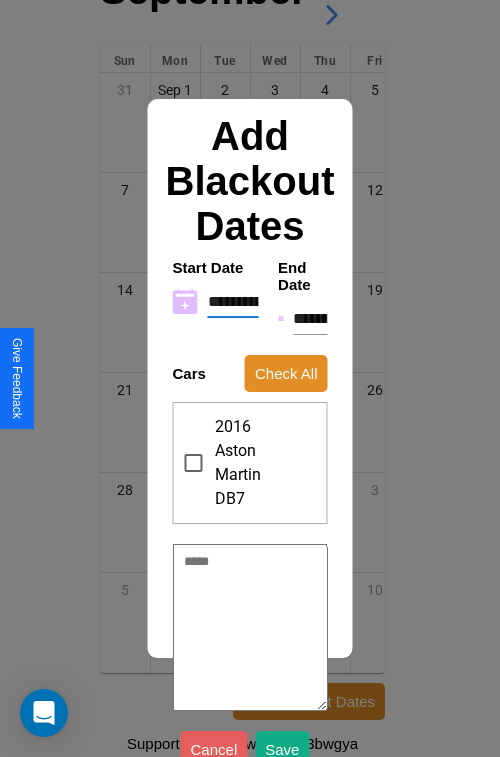 click on "**********" at bounding box center [310, 319] 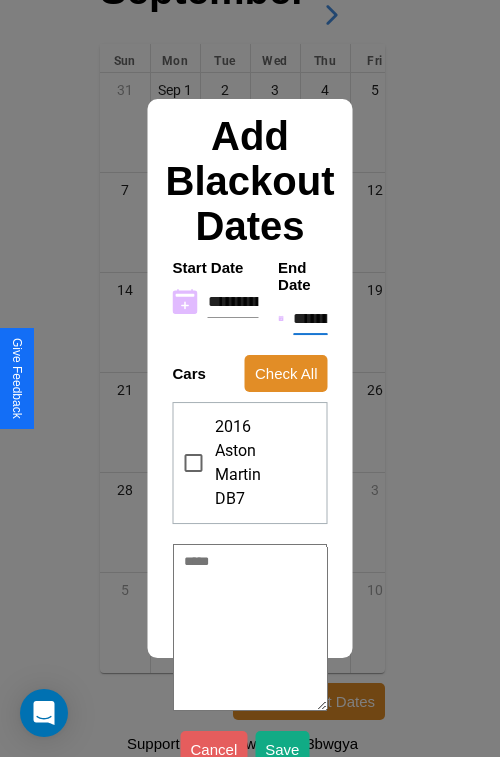 type on "********" 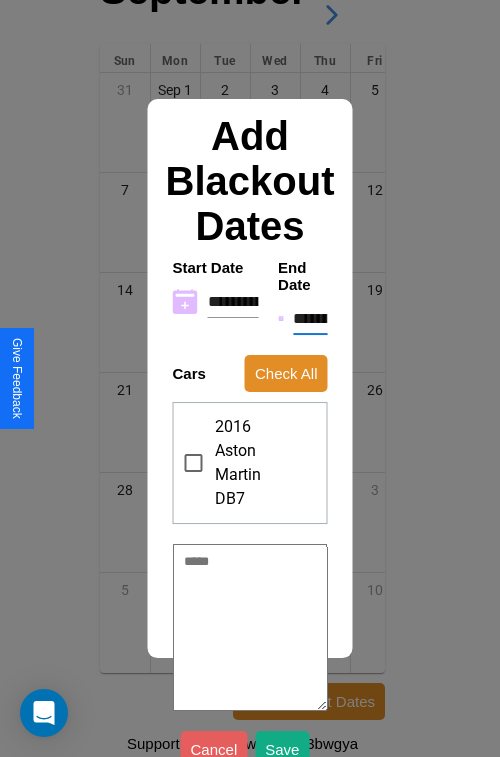 type on "*" 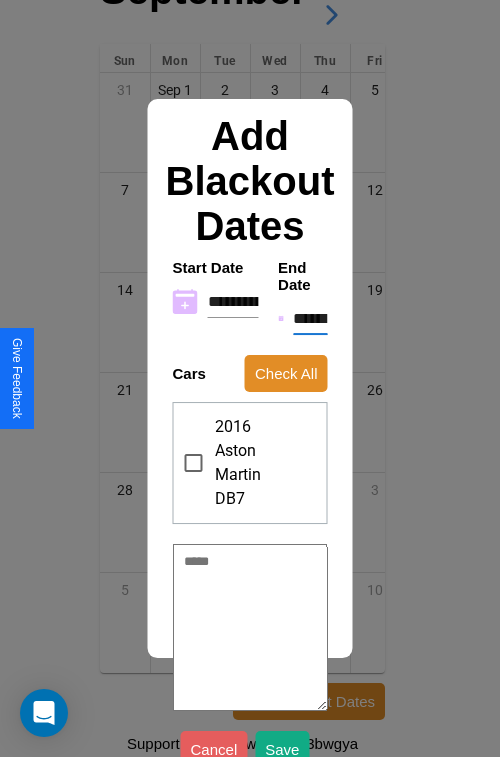 type on "*" 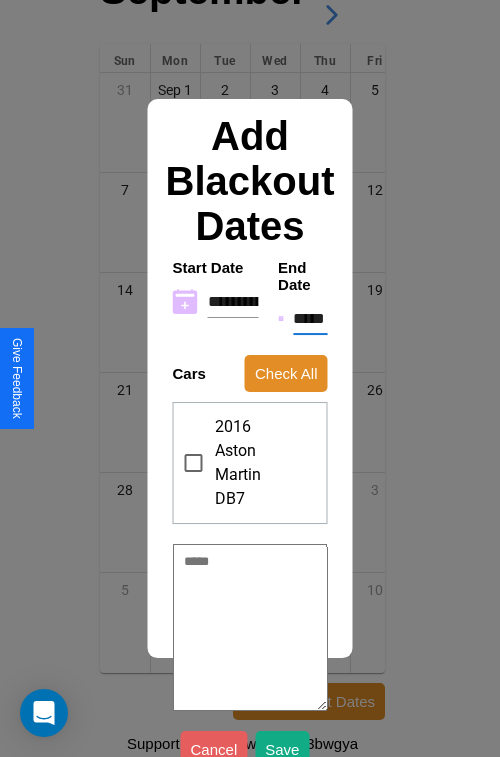 type on "*" 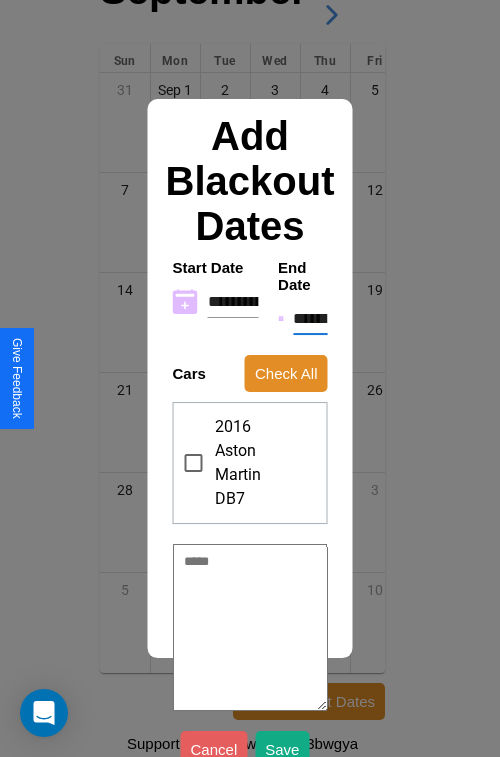type on "*" 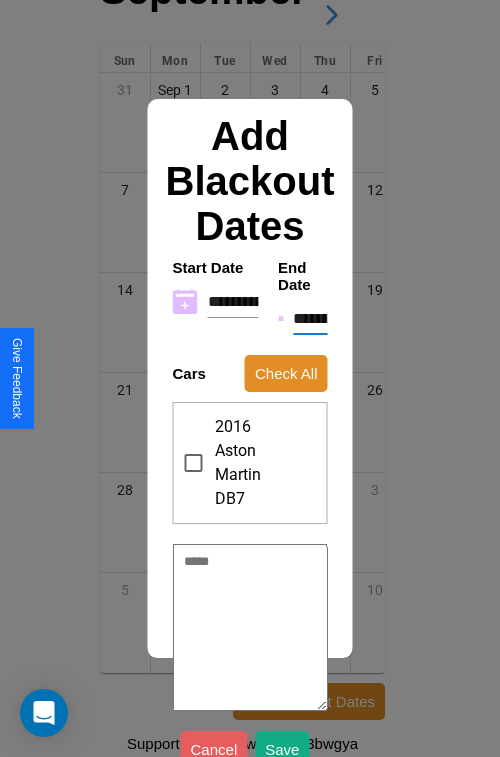type on "*" 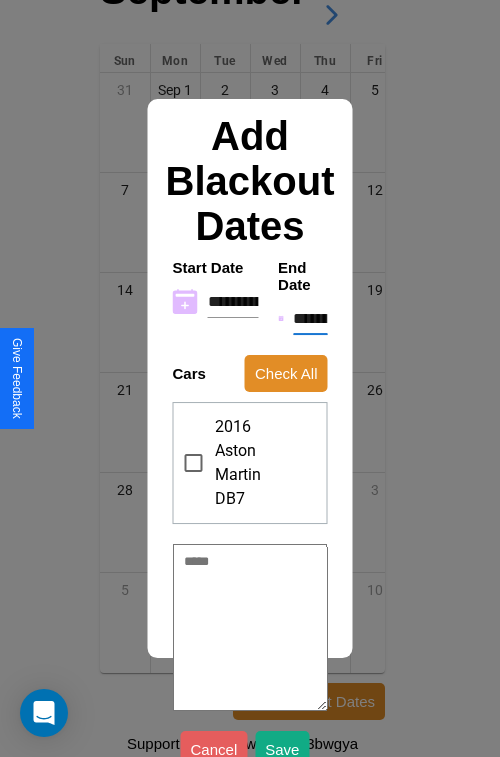 type on "*" 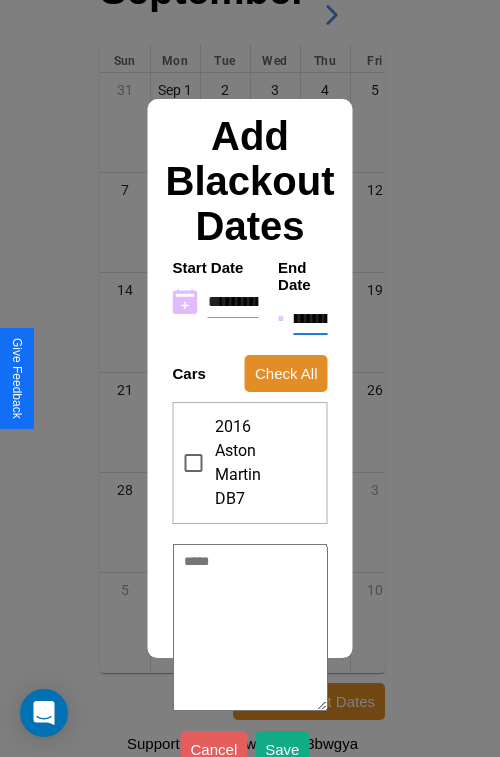 type on "**********" 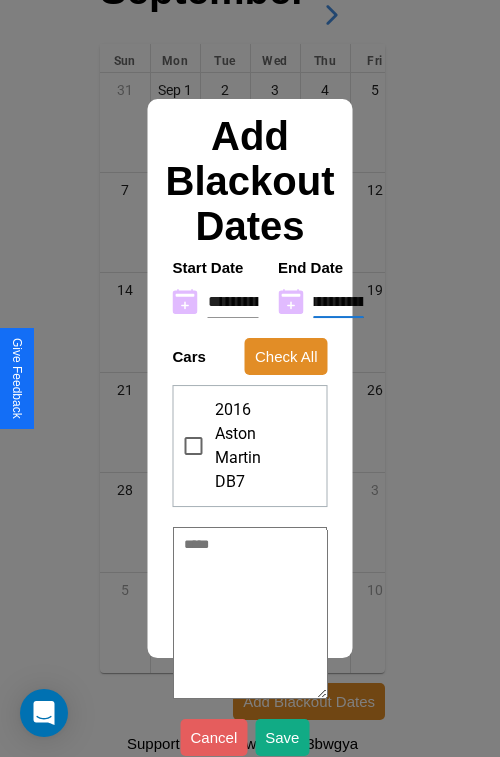 type on "**********" 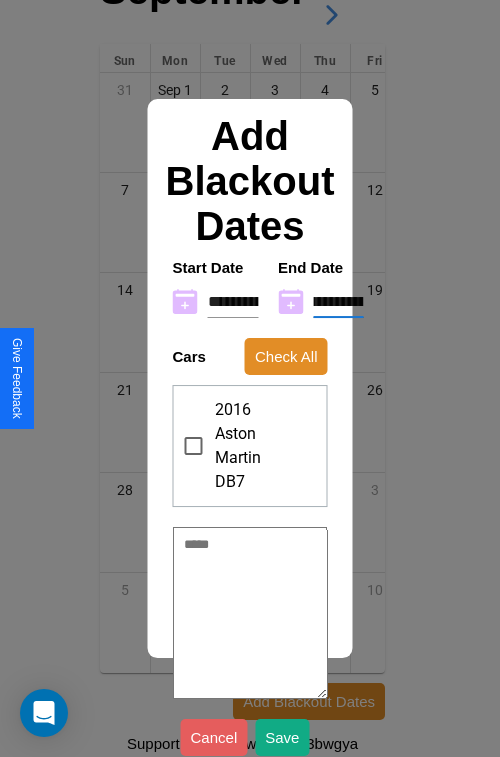 type on "*" 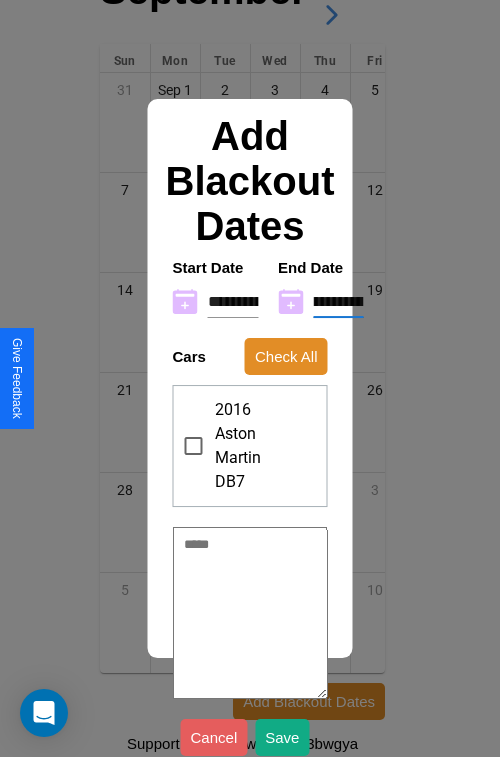 type on "**********" 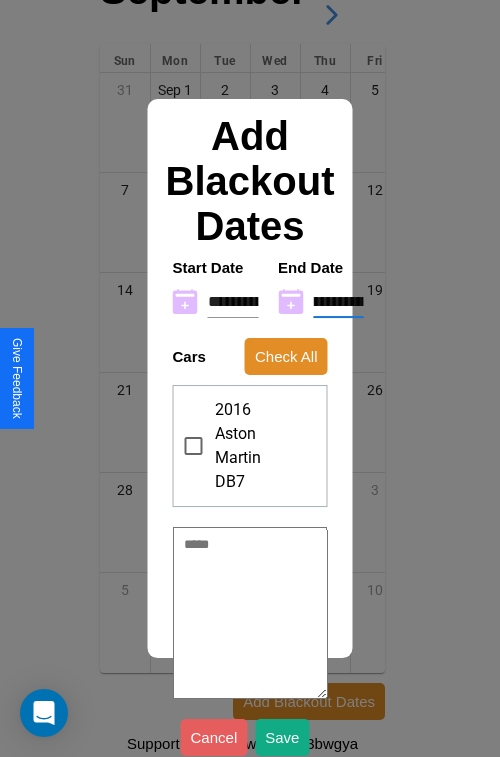 type on "*" 